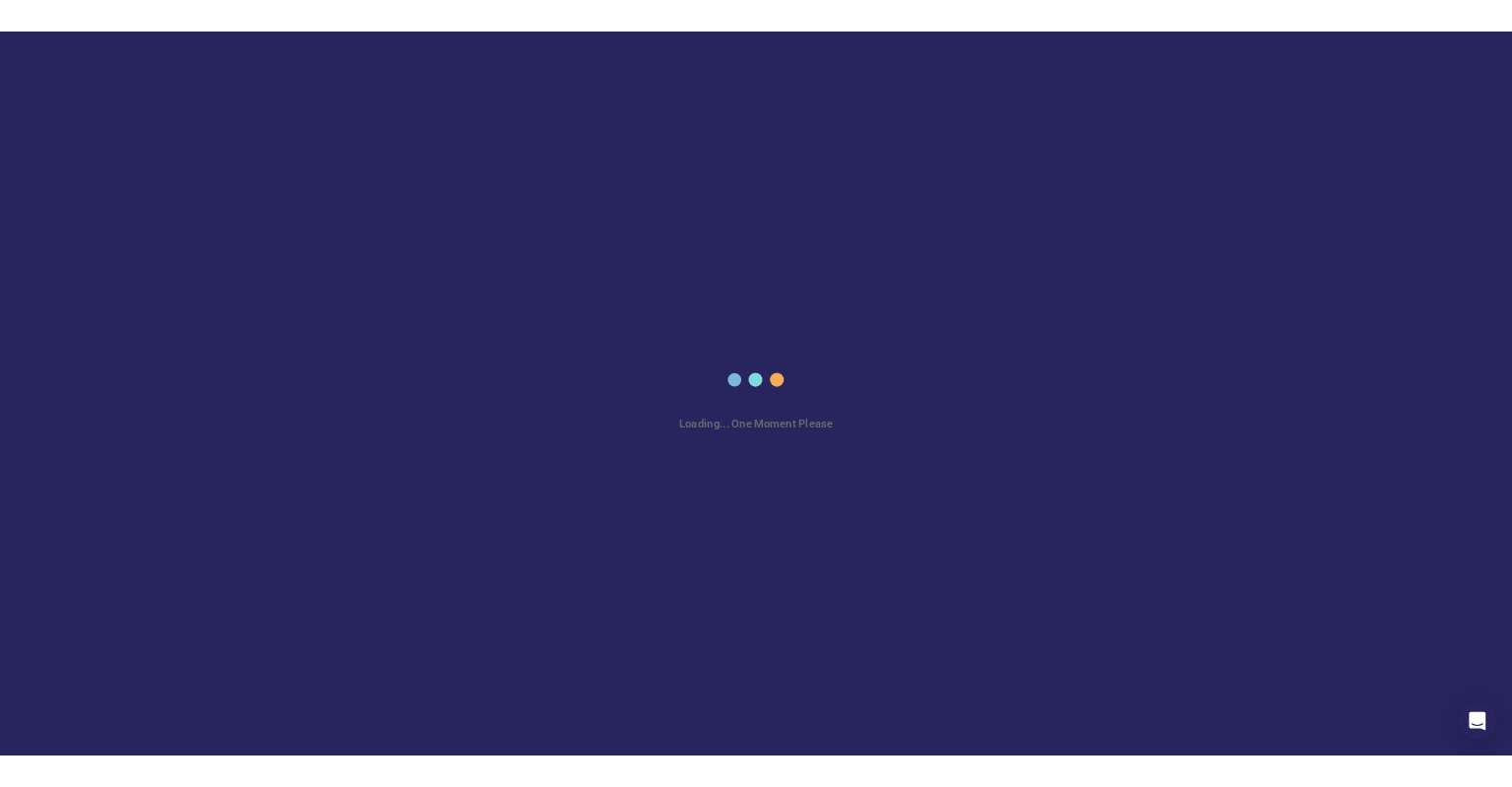 scroll, scrollTop: 0, scrollLeft: 0, axis: both 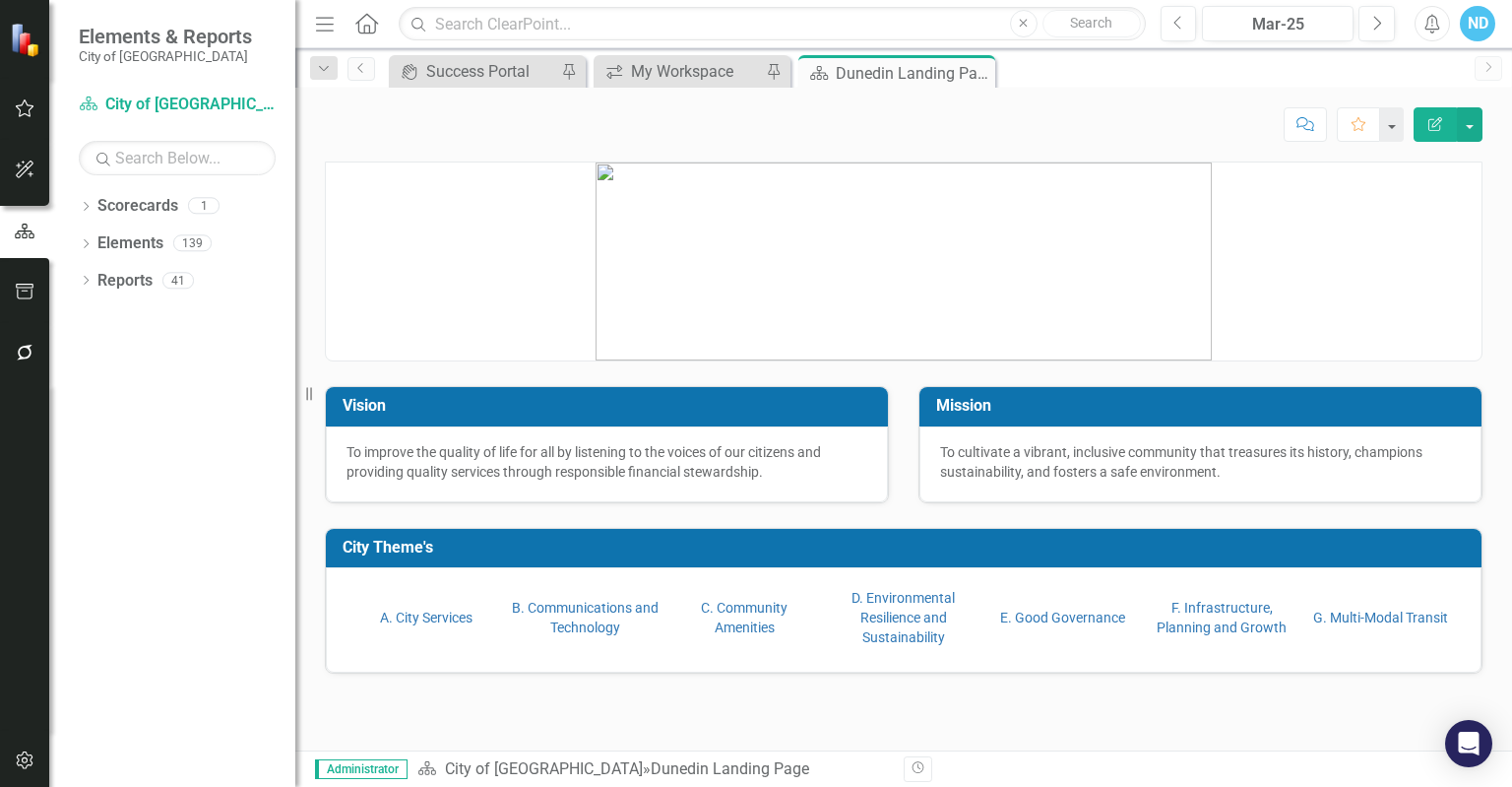 click at bounding box center (25, 761) 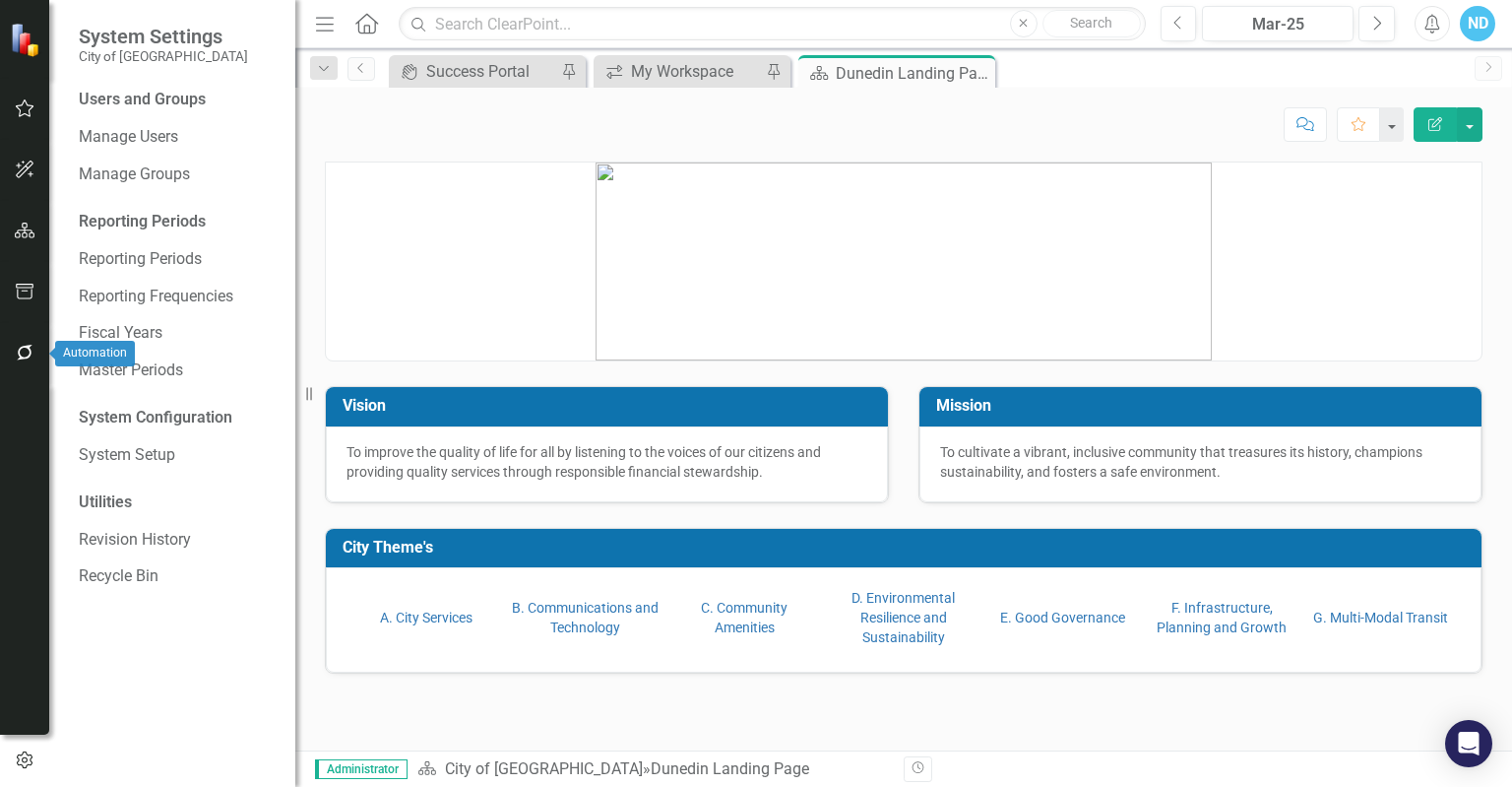 click 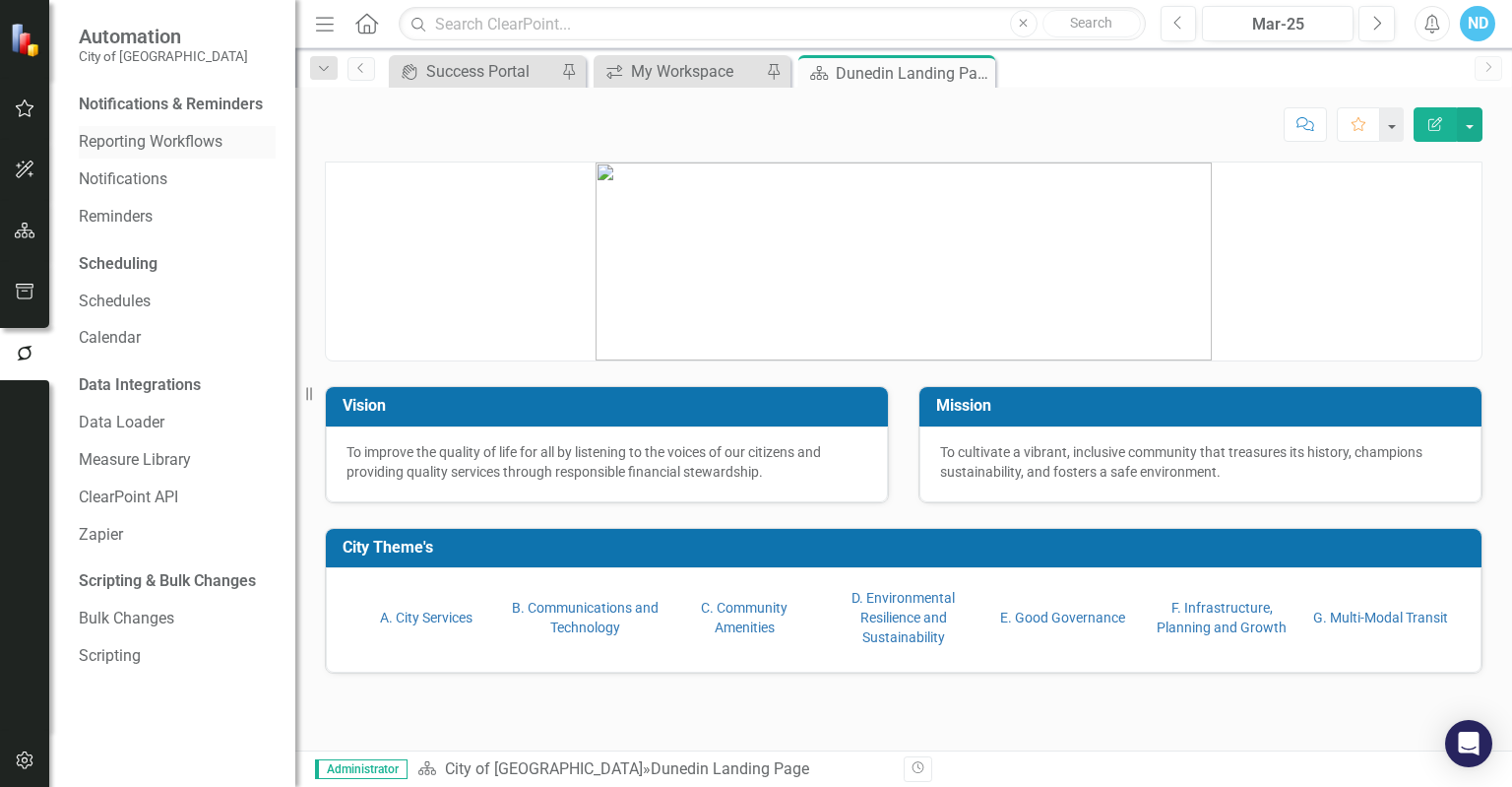 click on "Reporting Workflows" at bounding box center (177, 142) 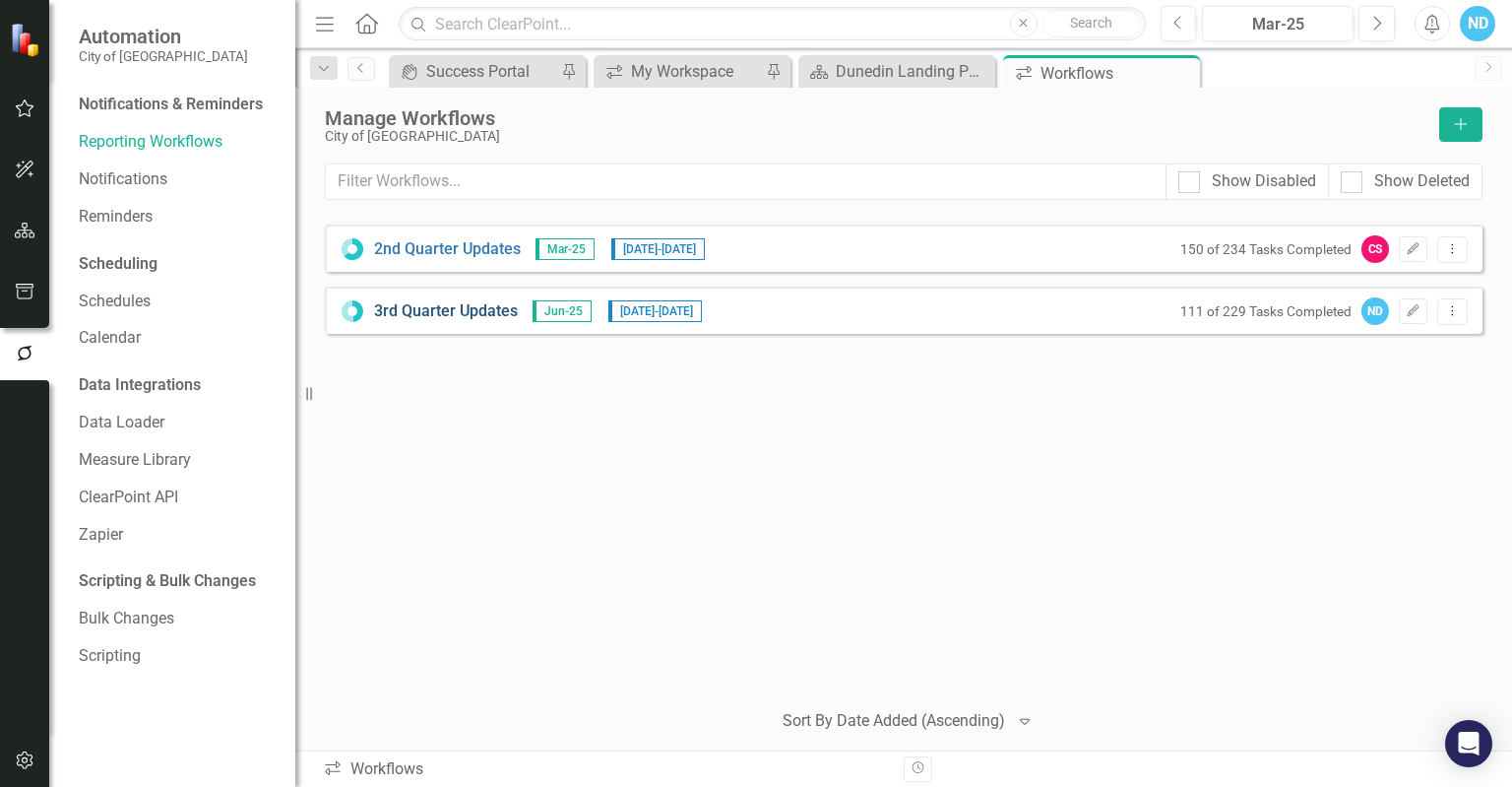click on "3rd Quarter Updates" at bounding box center (446, 311) 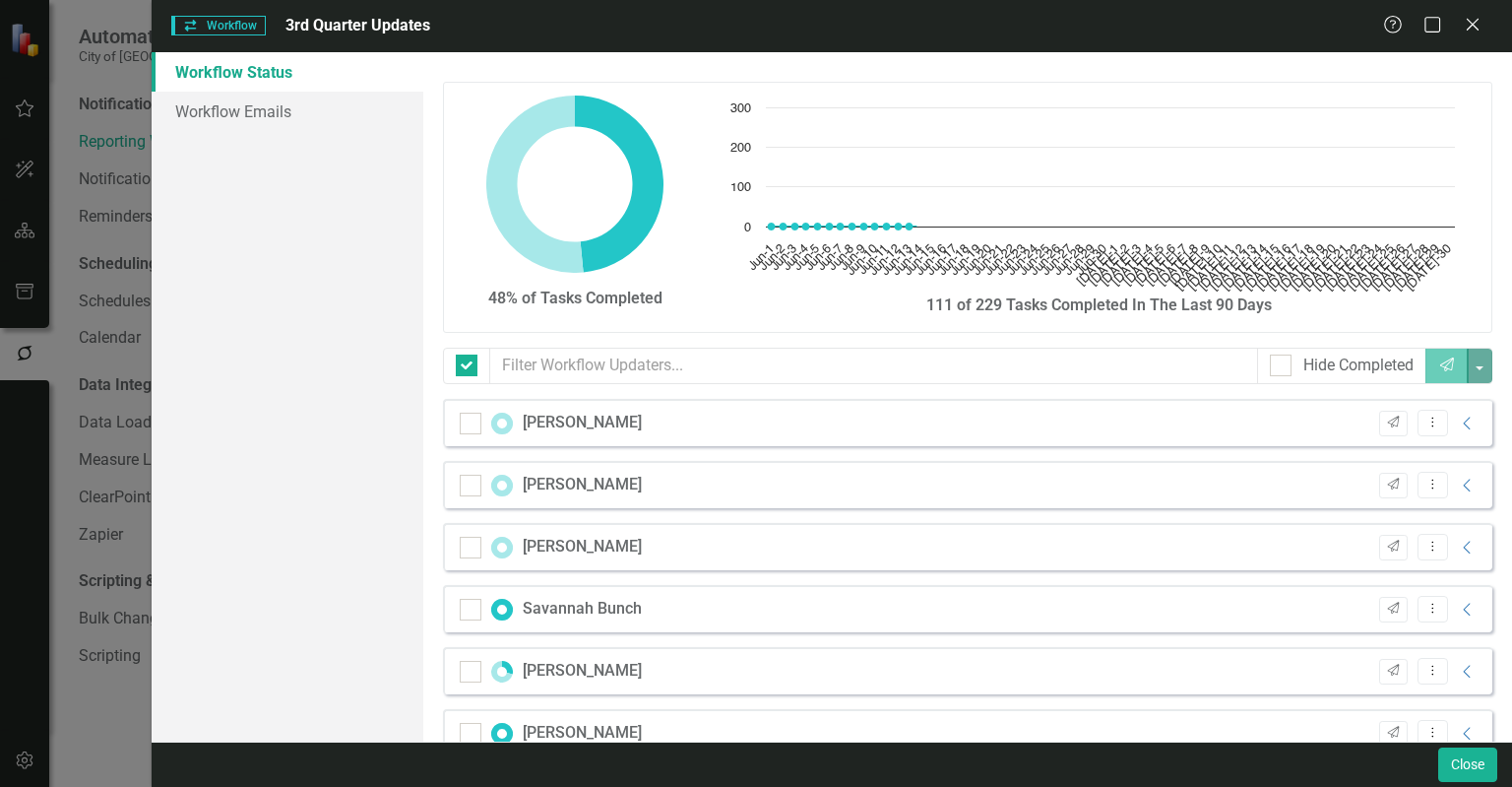 checkbox on "false" 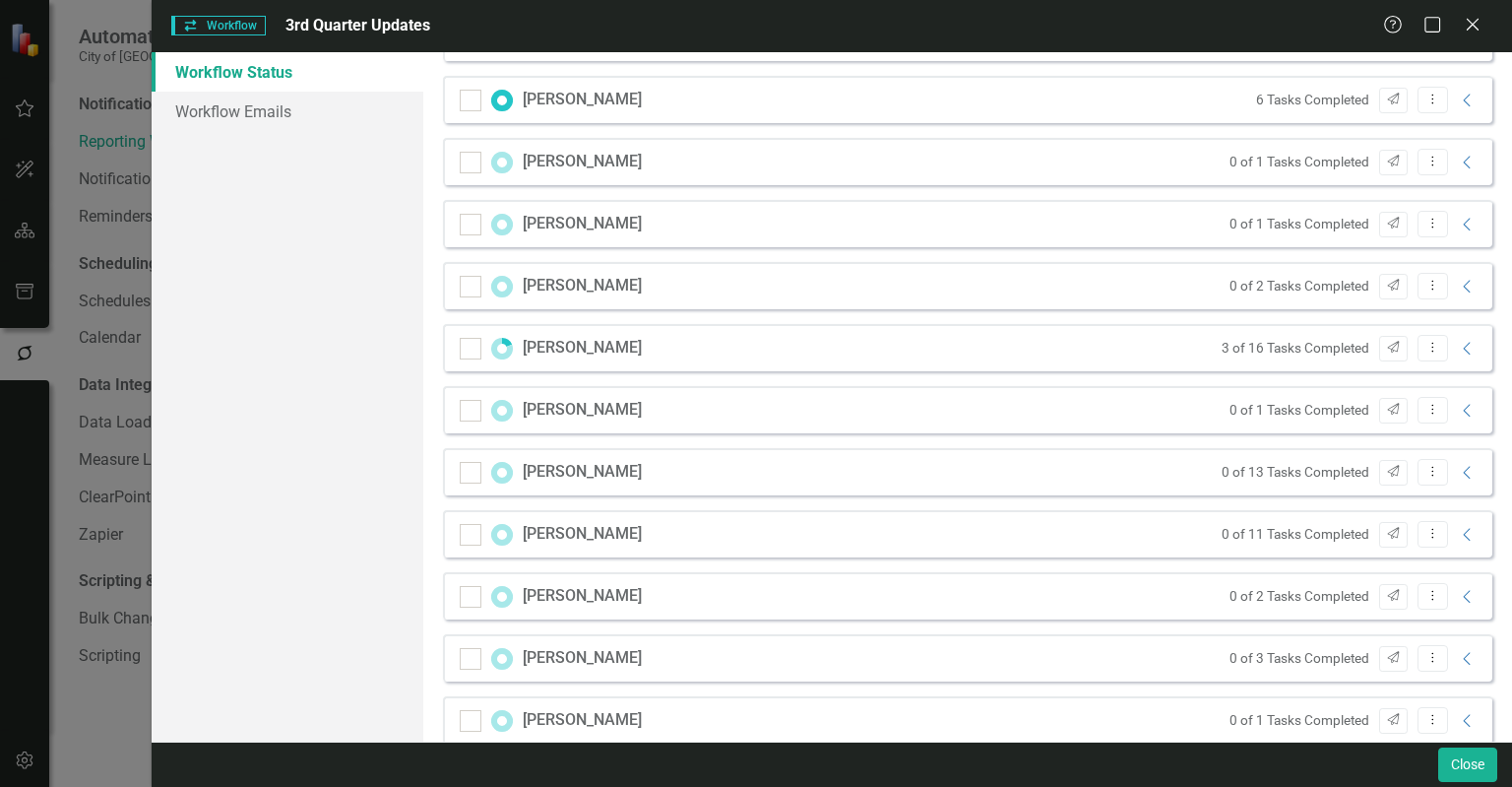 scroll, scrollTop: 1280, scrollLeft: 0, axis: vertical 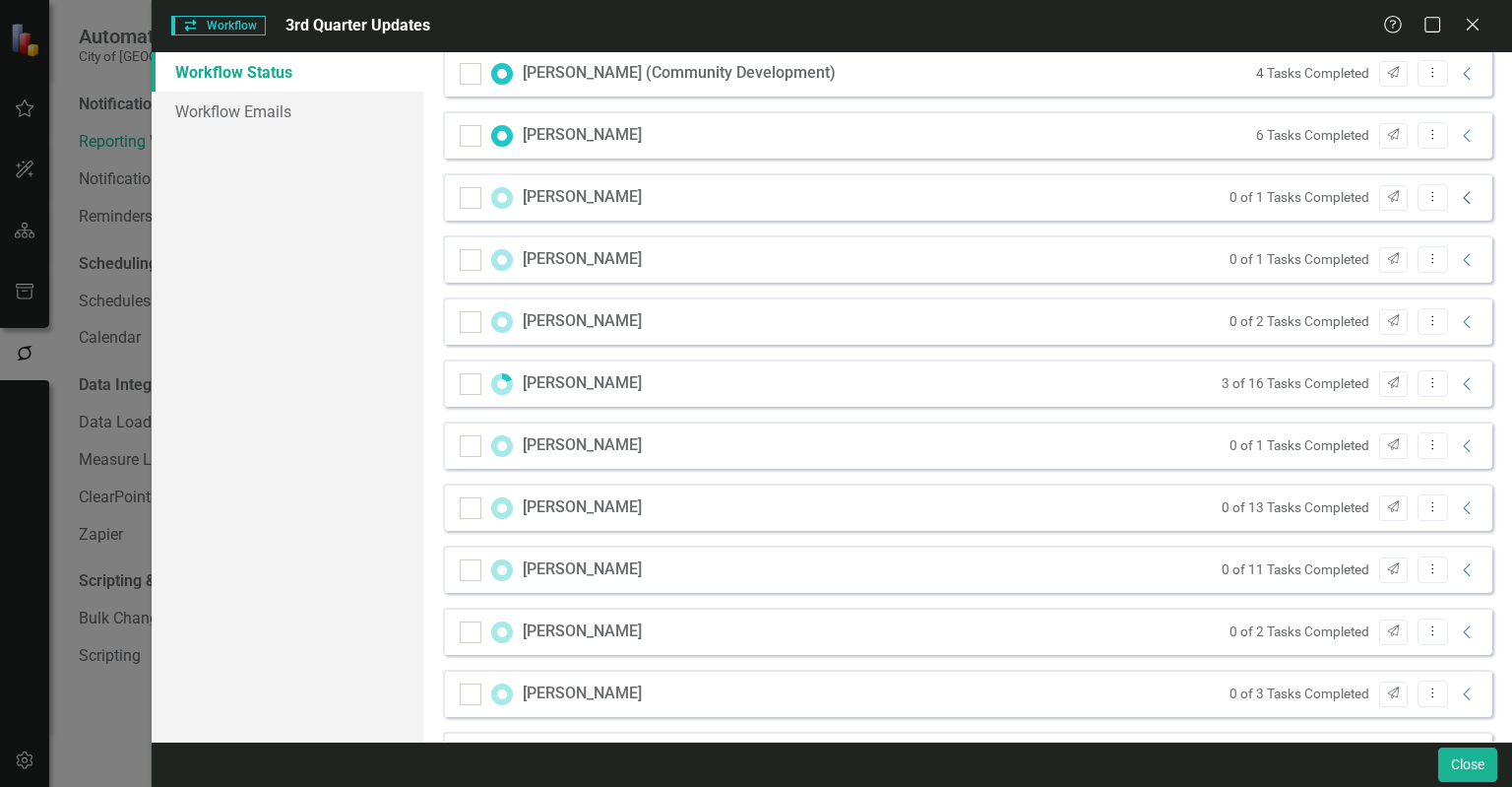 click on "Collapse" 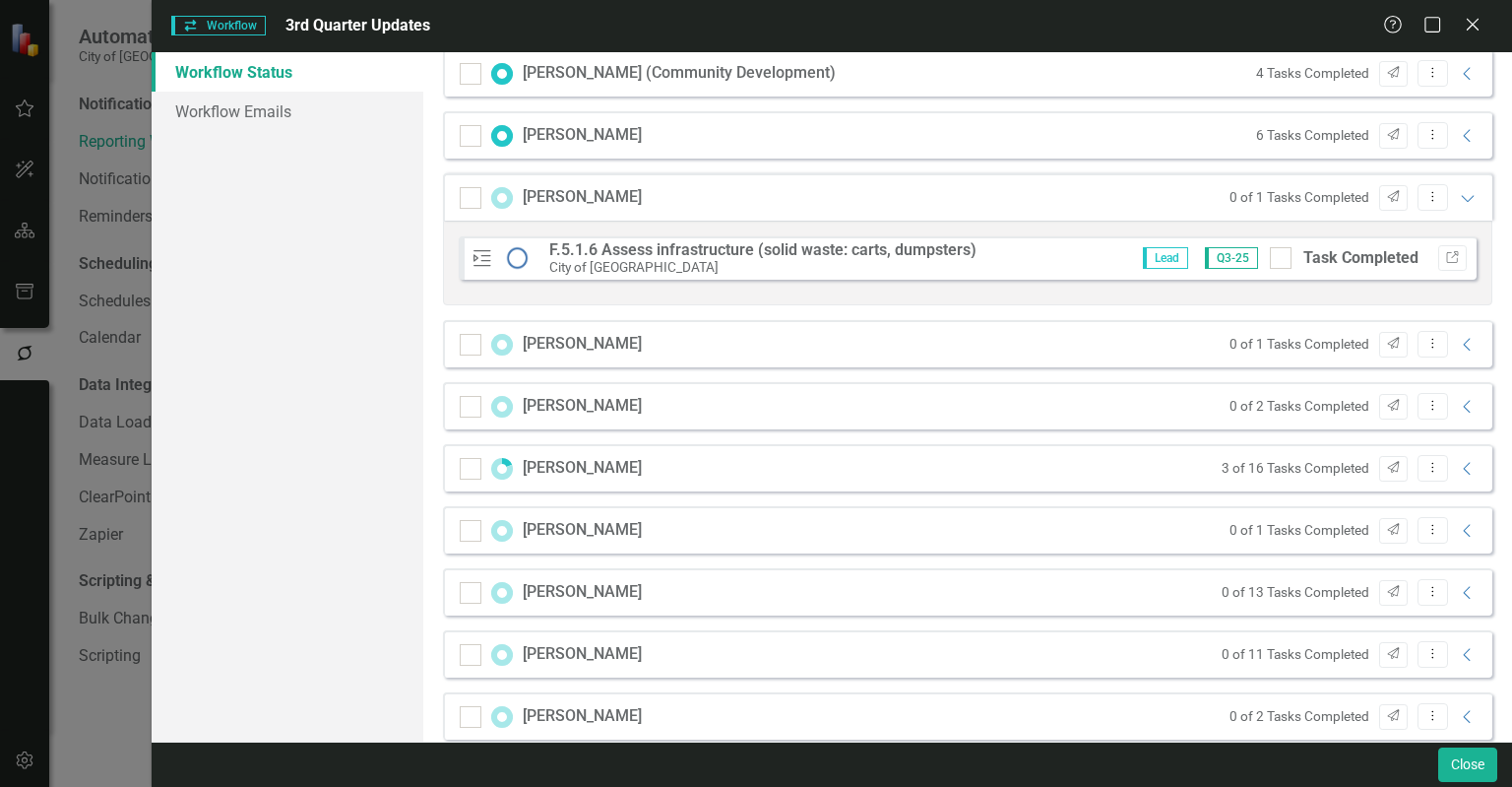 click on "F.5.1.6 Assess infrastructure (solid waste:  carts, dumpsters)" at bounding box center (763, 249) 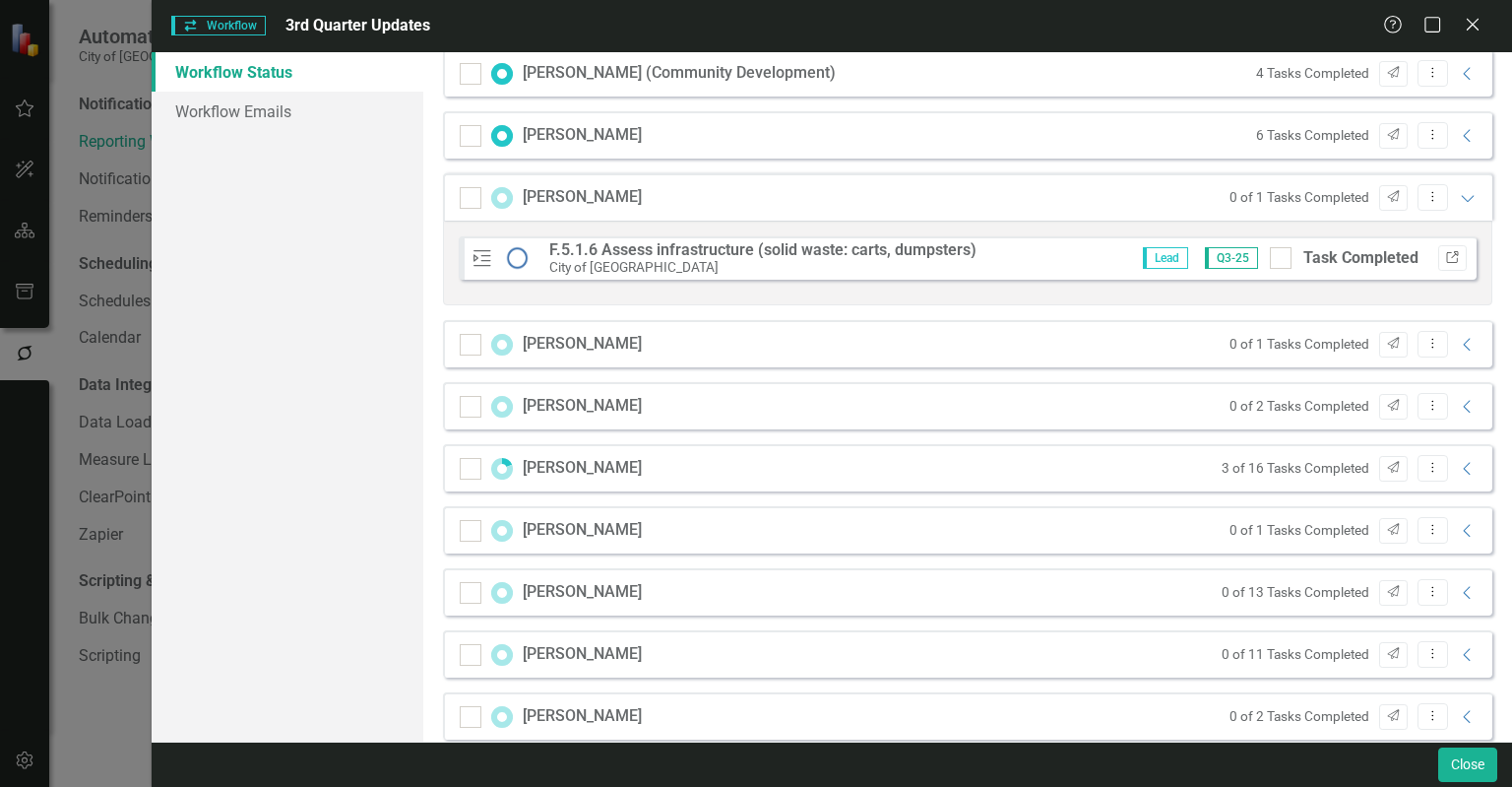 click on "Link" at bounding box center [1452, 258] 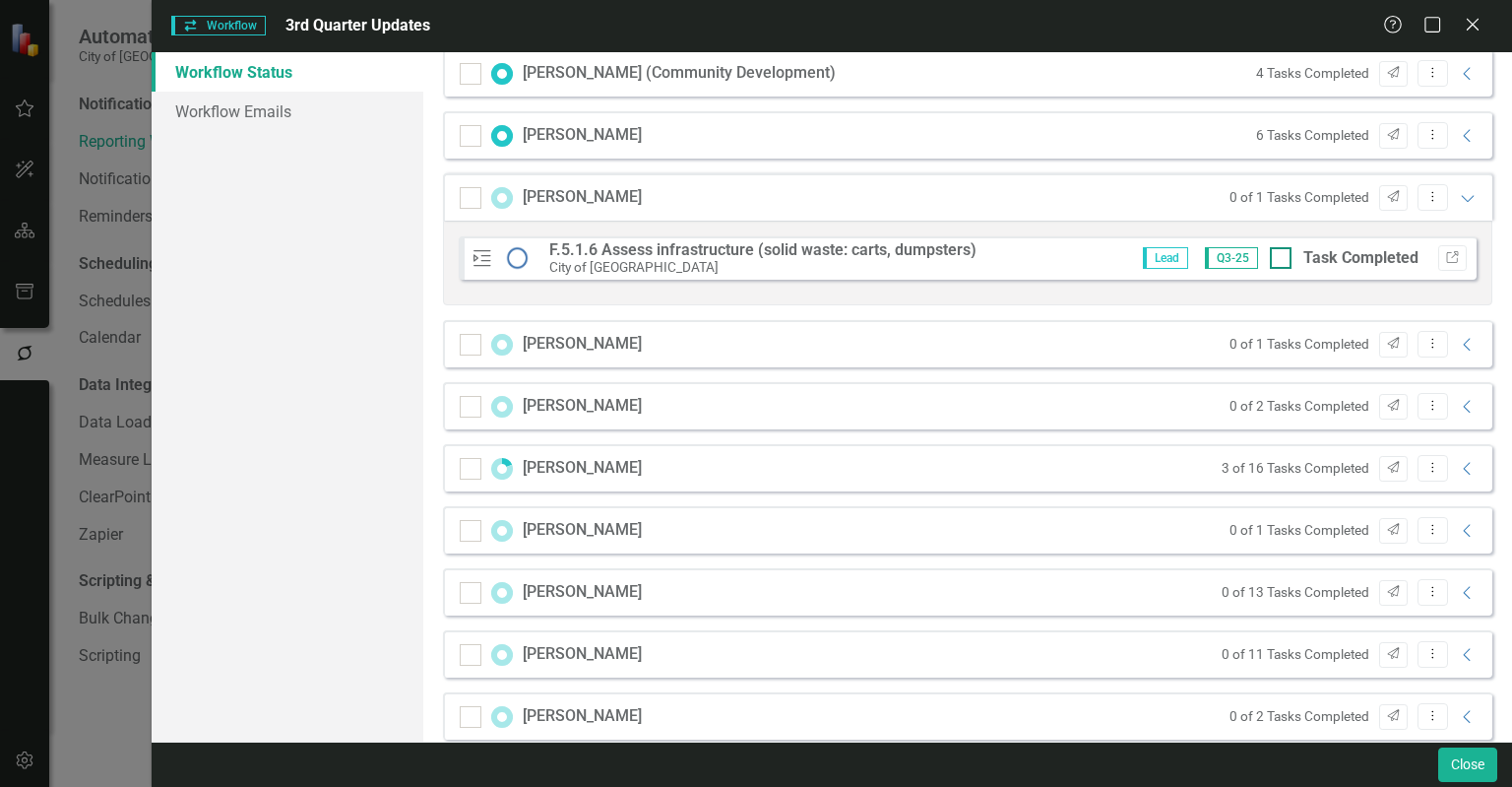 click at bounding box center (1281, 258) 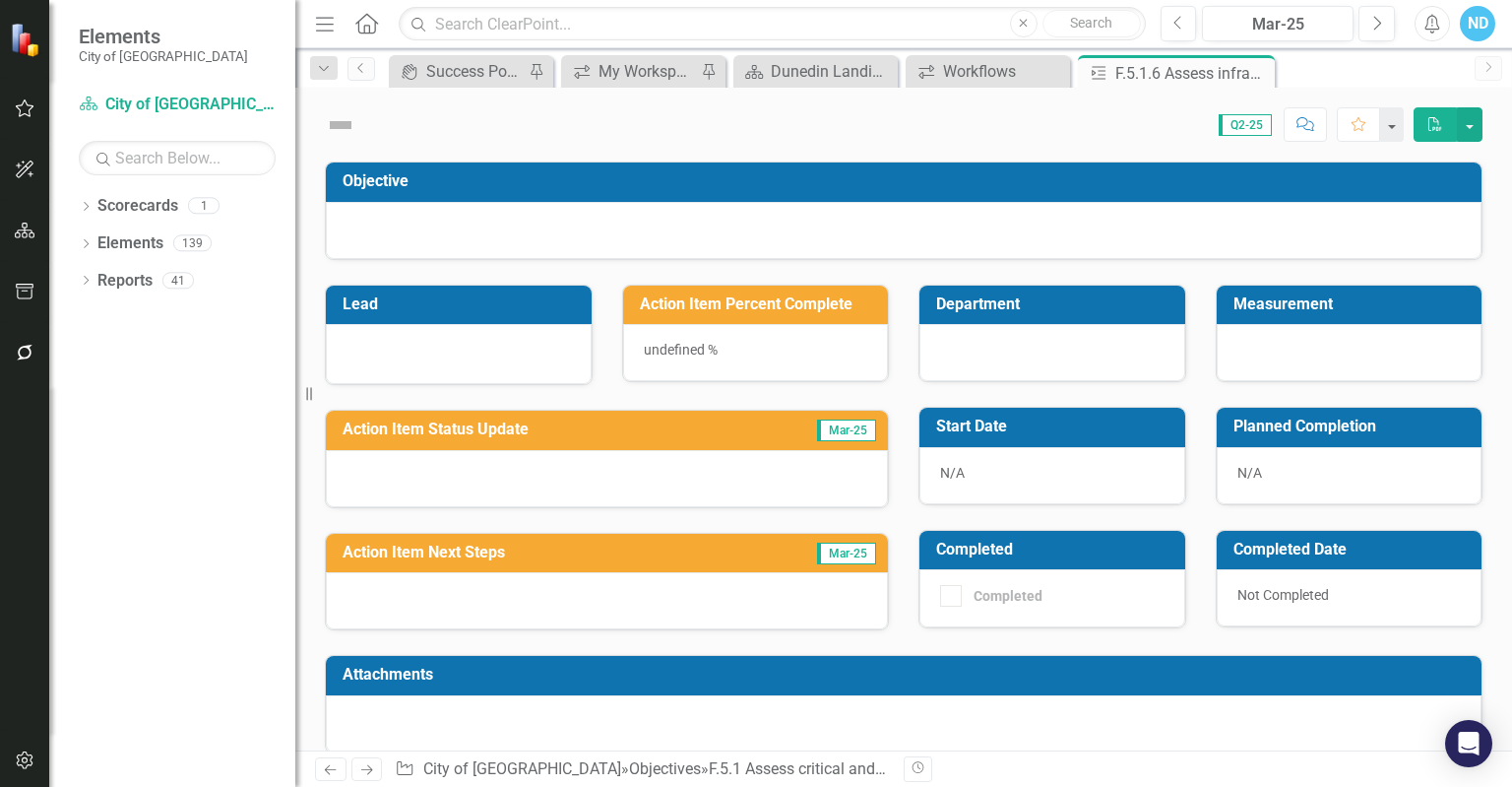 scroll, scrollTop: 0, scrollLeft: 0, axis: both 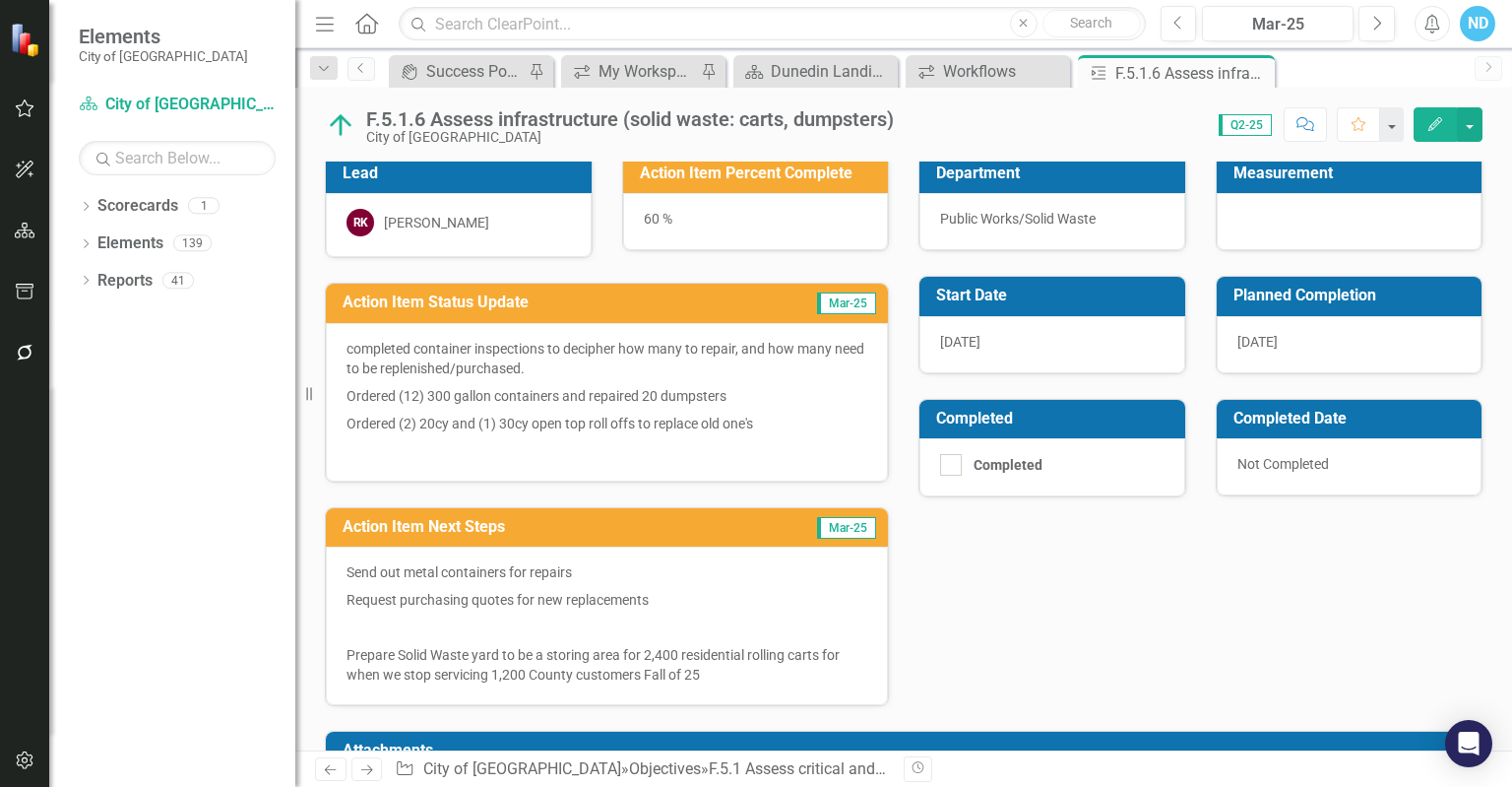 click on "Q2-25" at bounding box center [1245, 125] 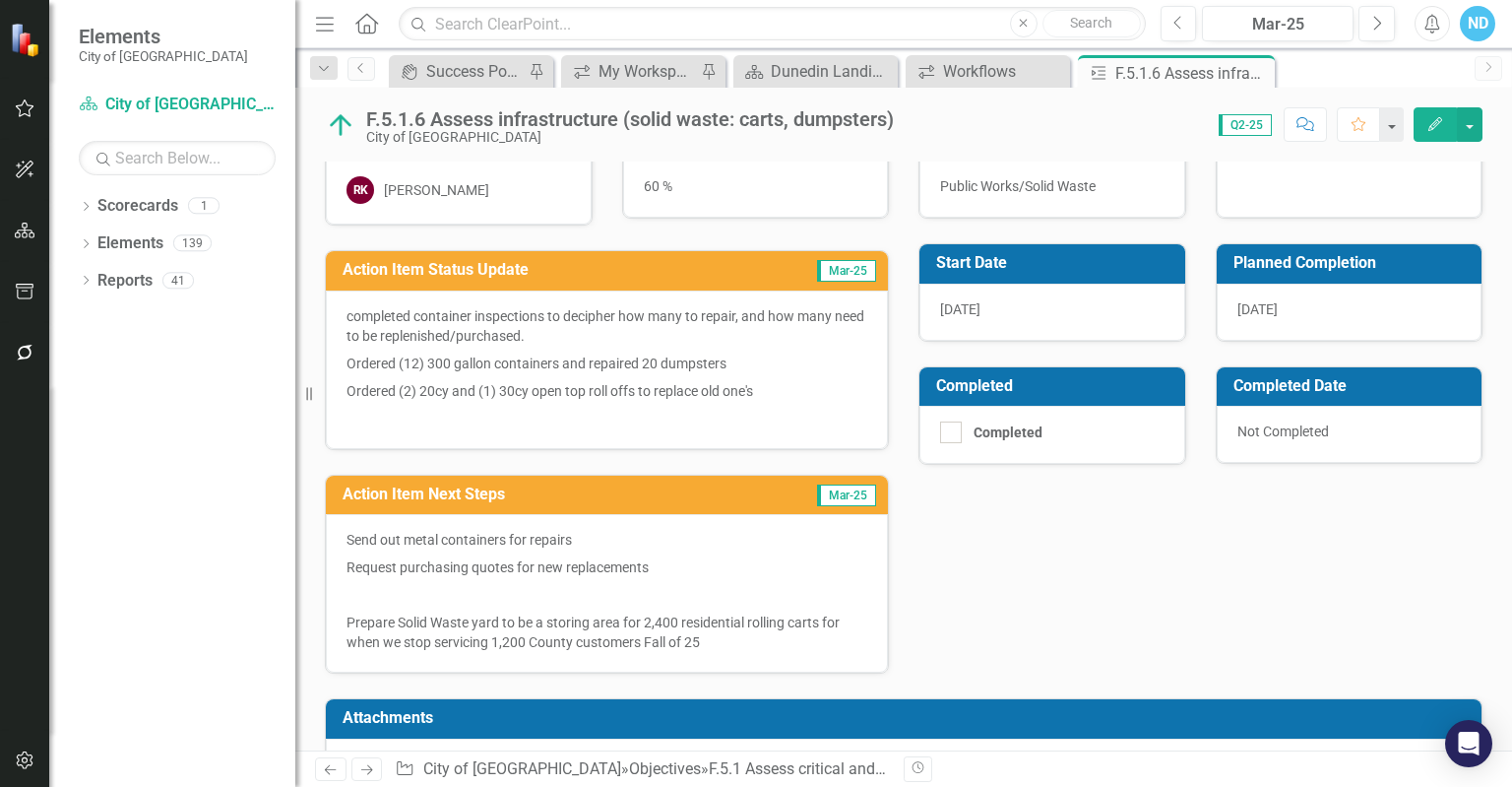 scroll, scrollTop: 164, scrollLeft: 0, axis: vertical 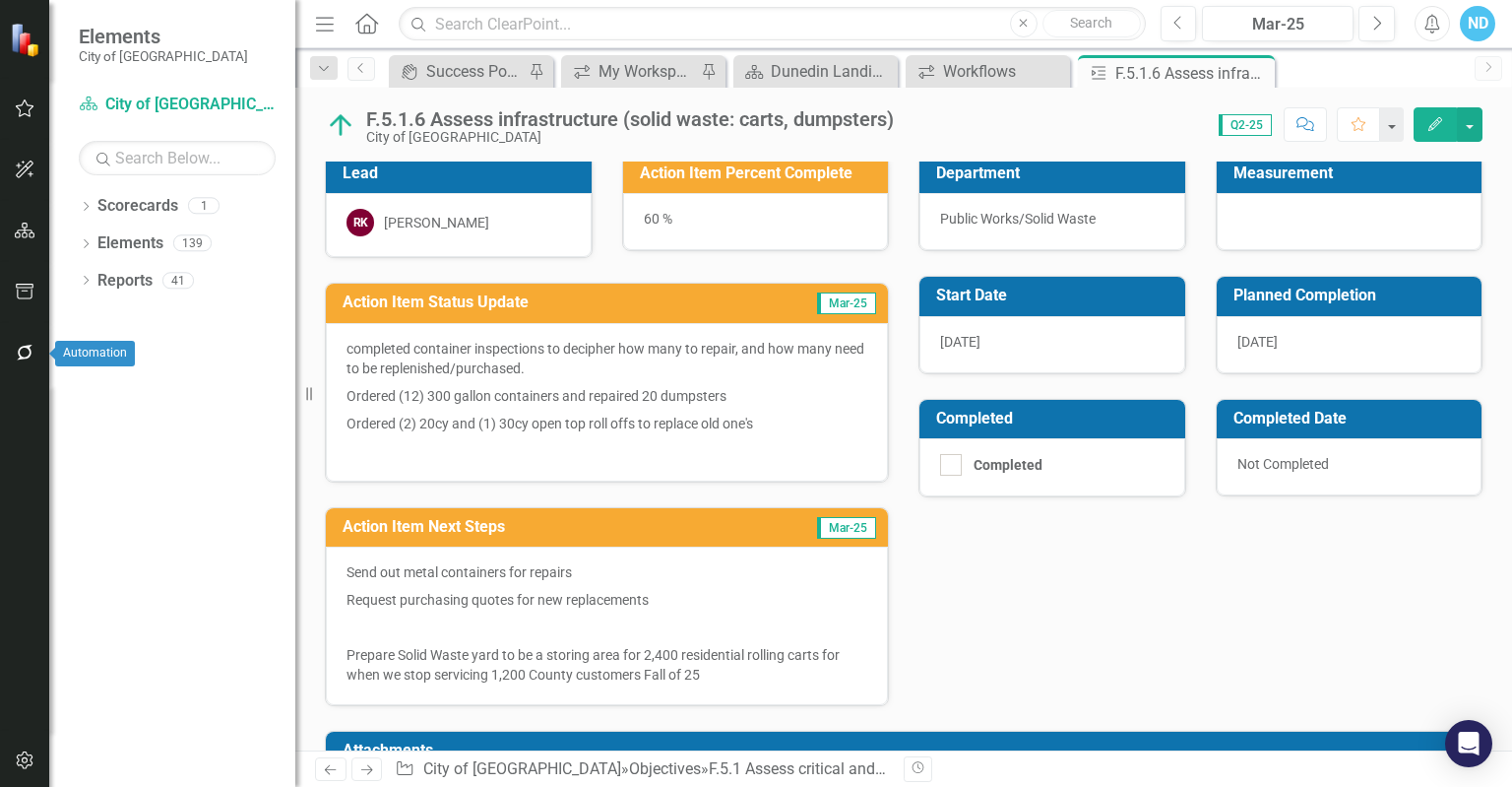 click at bounding box center (25, 354) 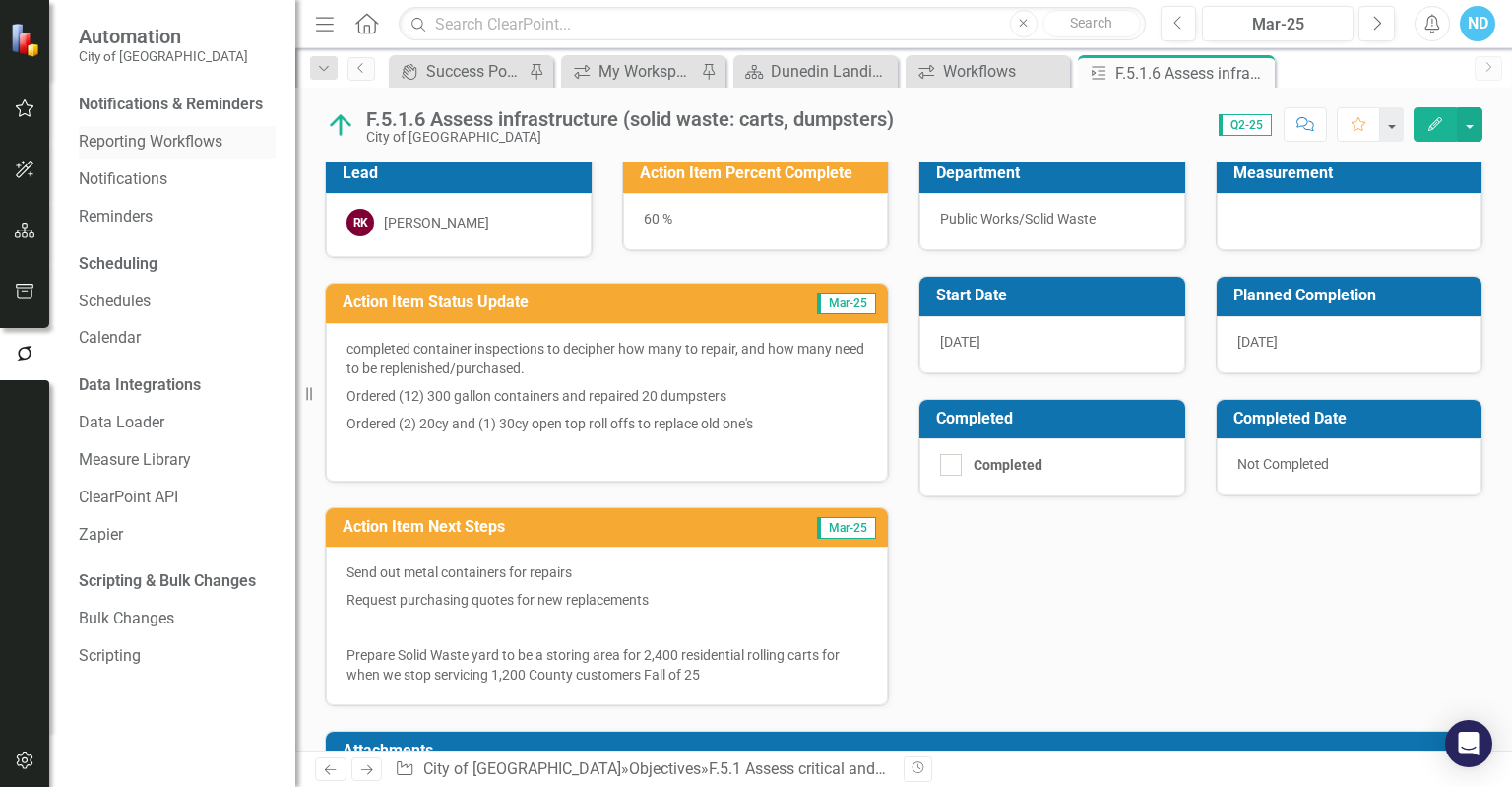 click on "Reporting Workflows" at bounding box center (177, 142) 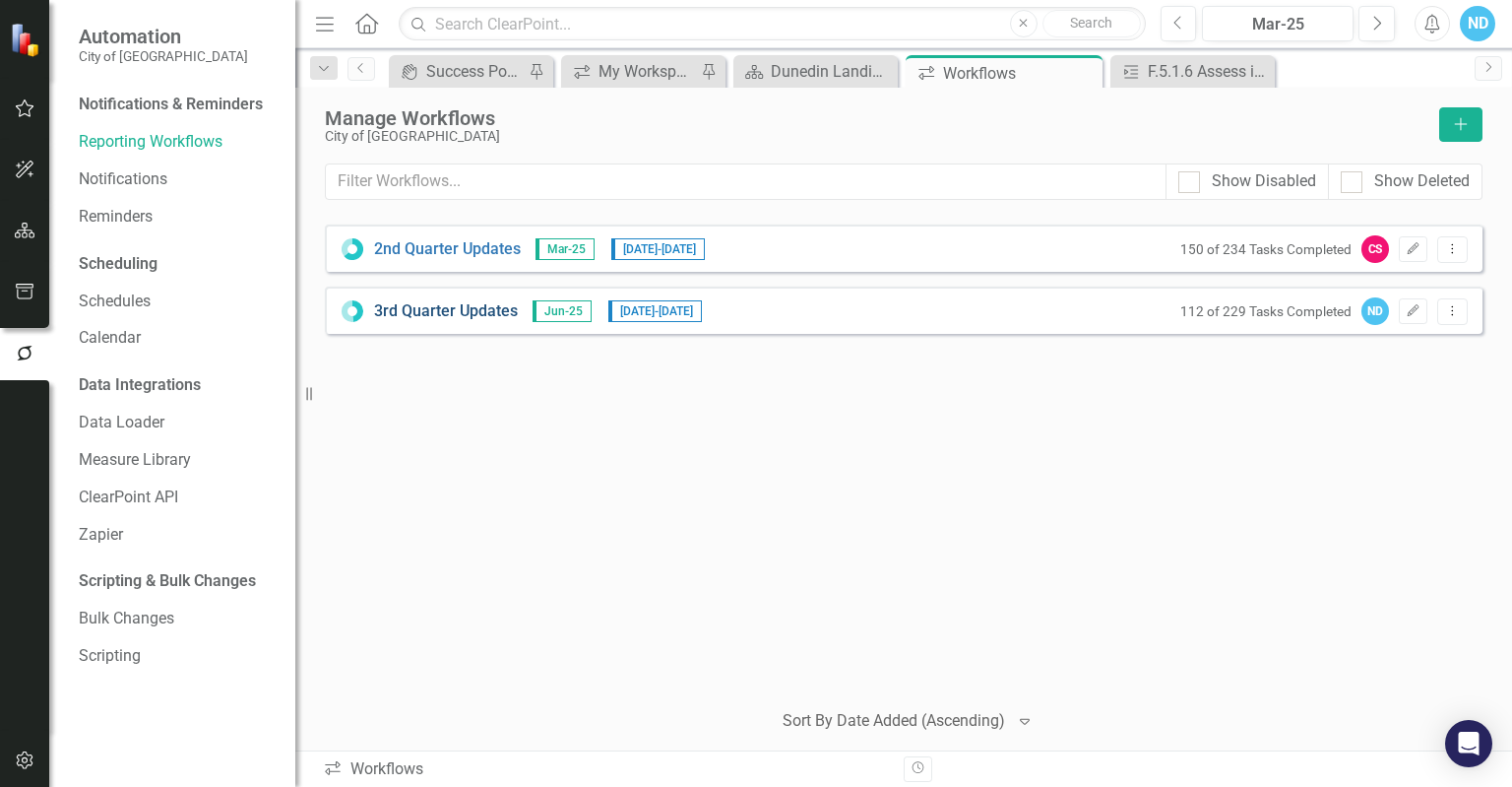 click on "3rd Quarter Updates" at bounding box center [446, 311] 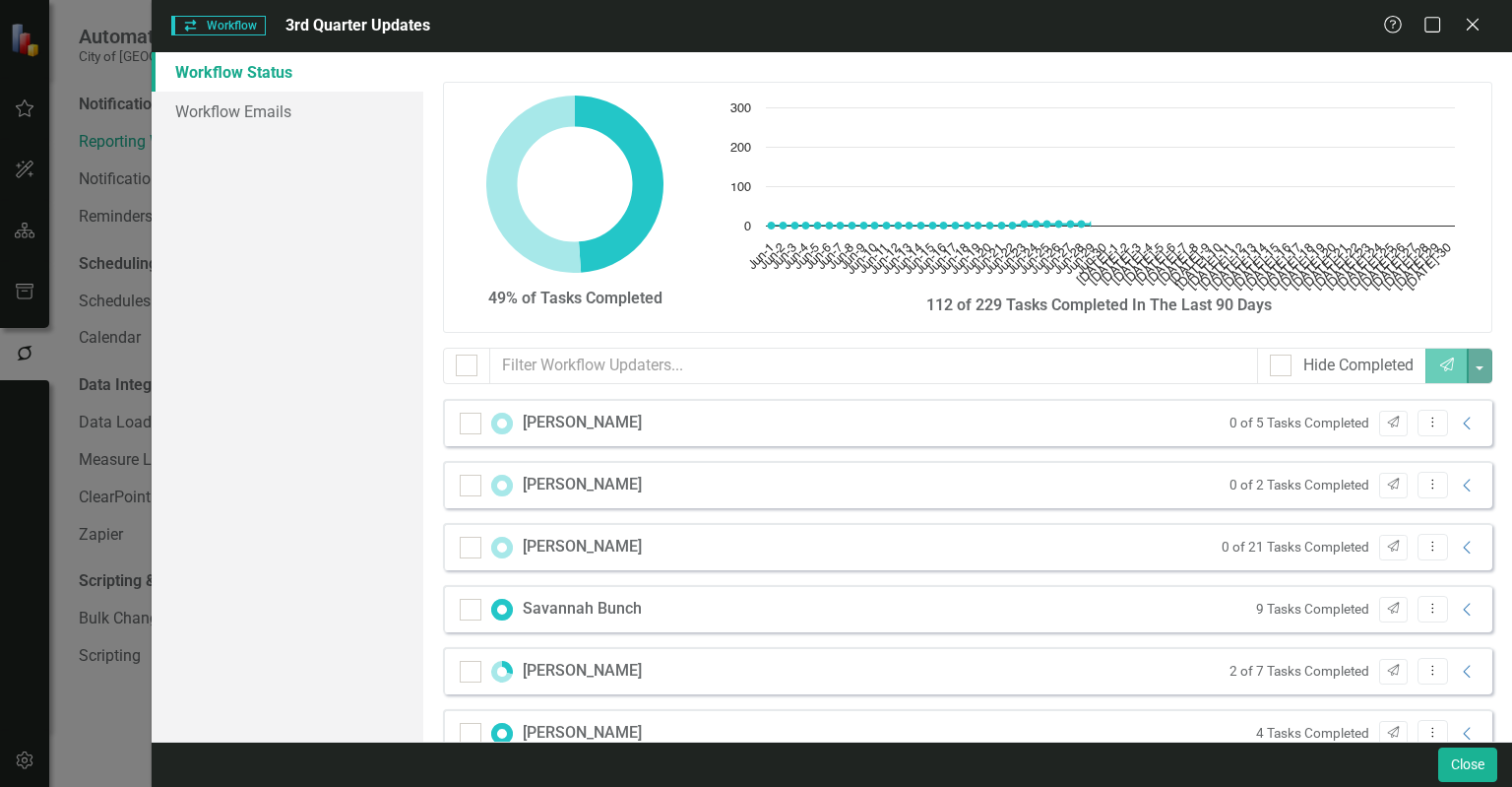 checkbox on "false" 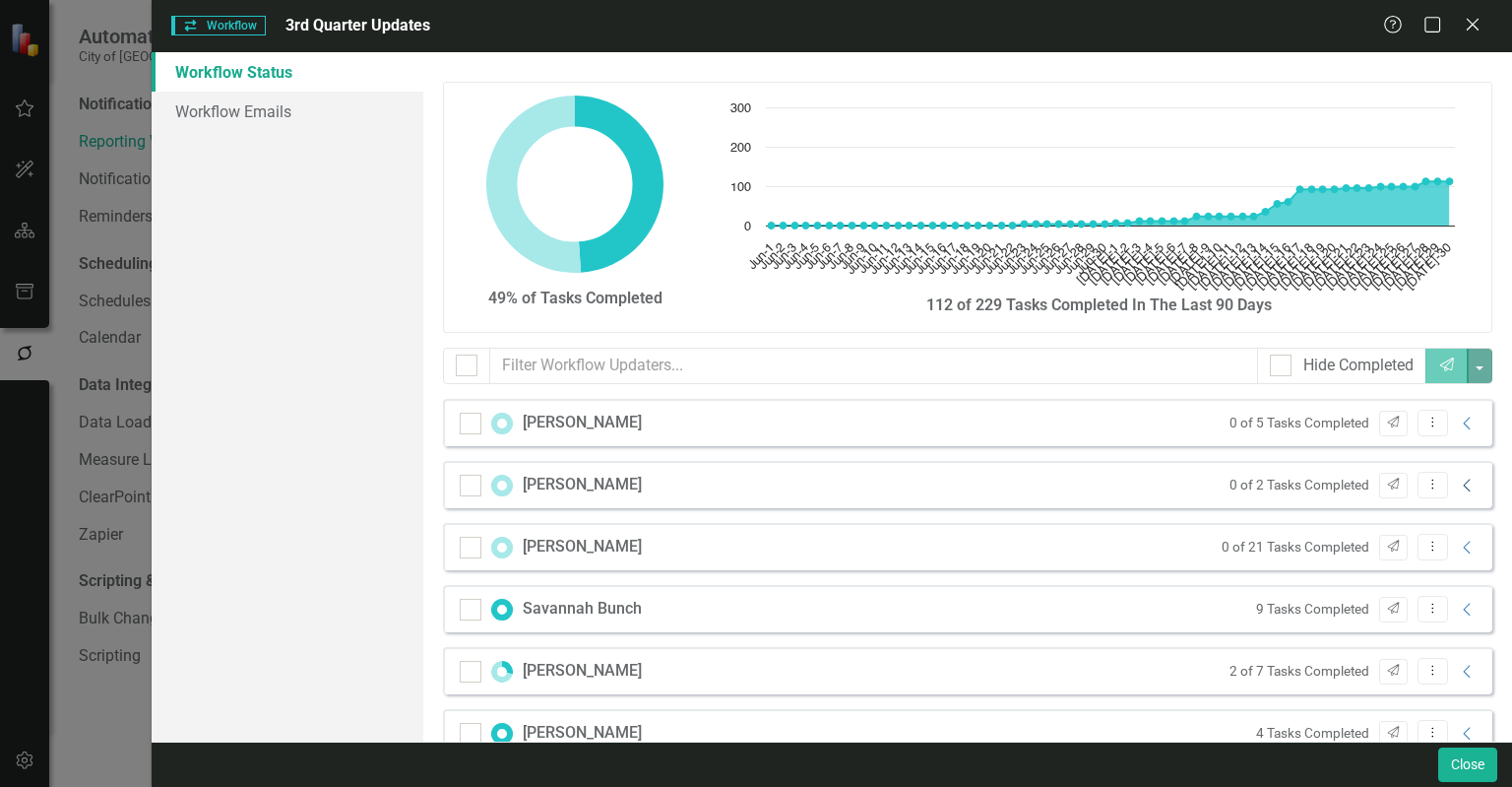 click 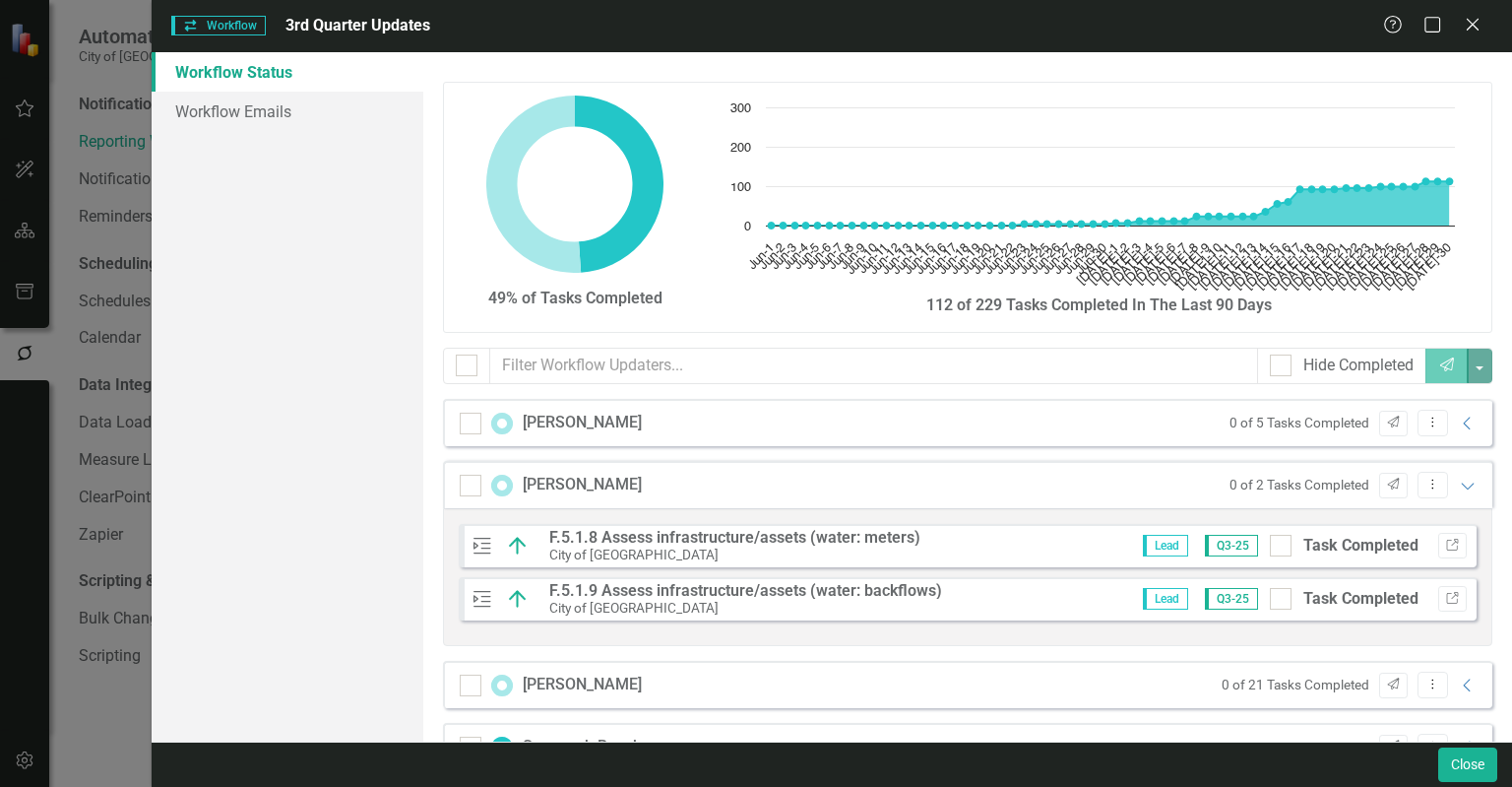 click on "F.5.1.8 Assess infrastructure/assets (water:  meters)" at bounding box center (734, 537) 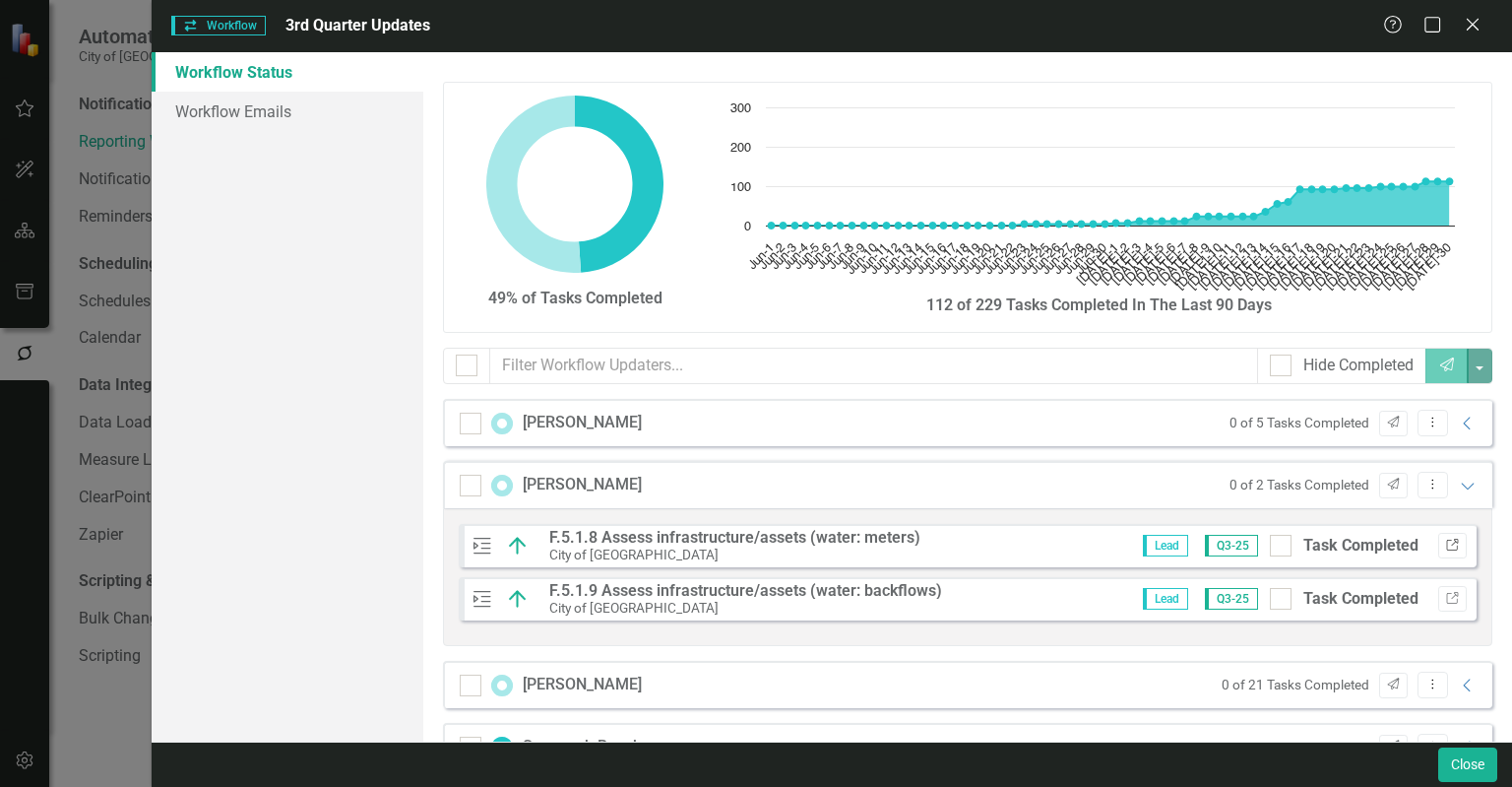 click on "Link" 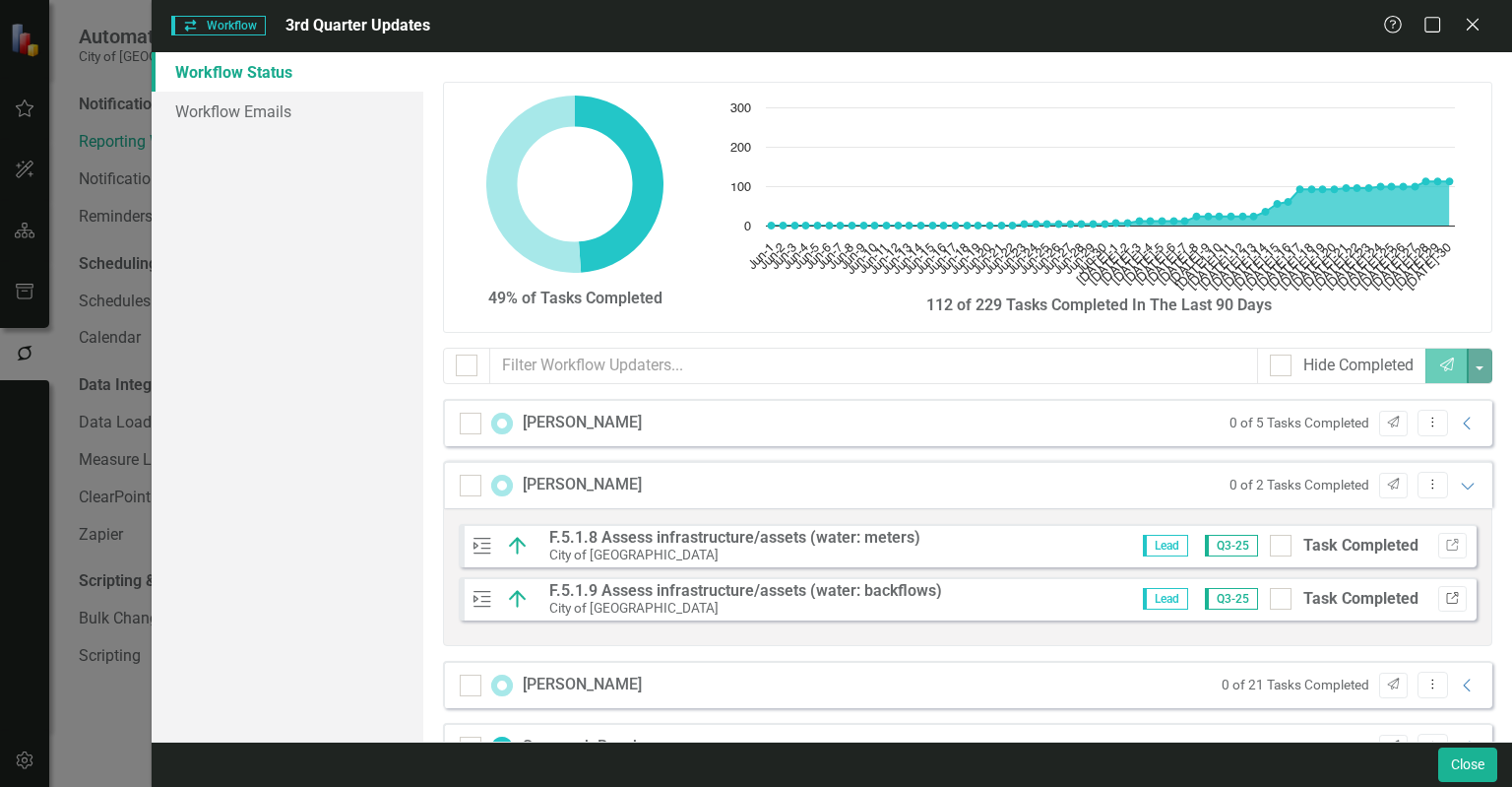 click on "Link" 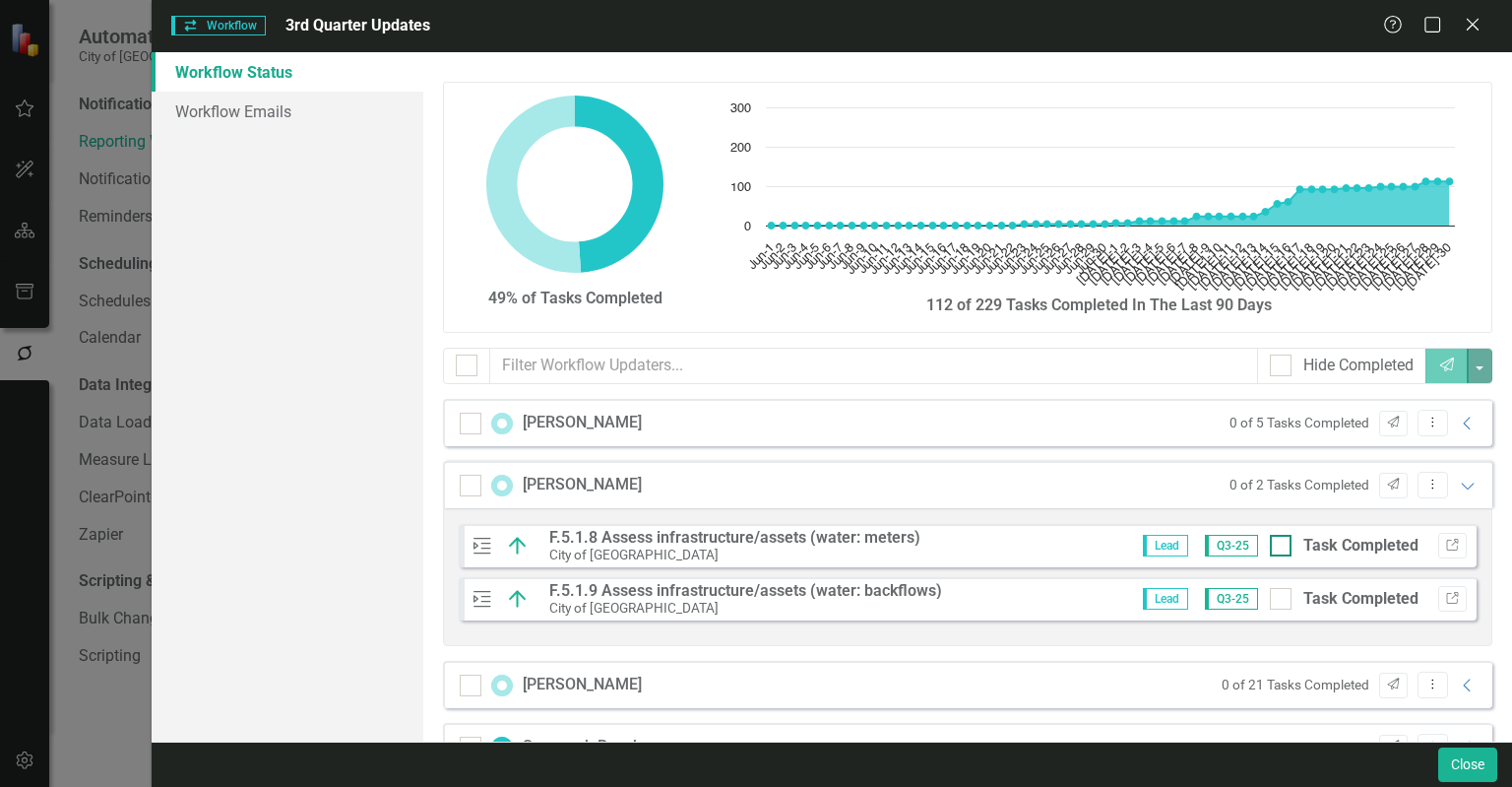 click on "Task Completed" at bounding box center (1276, 541) 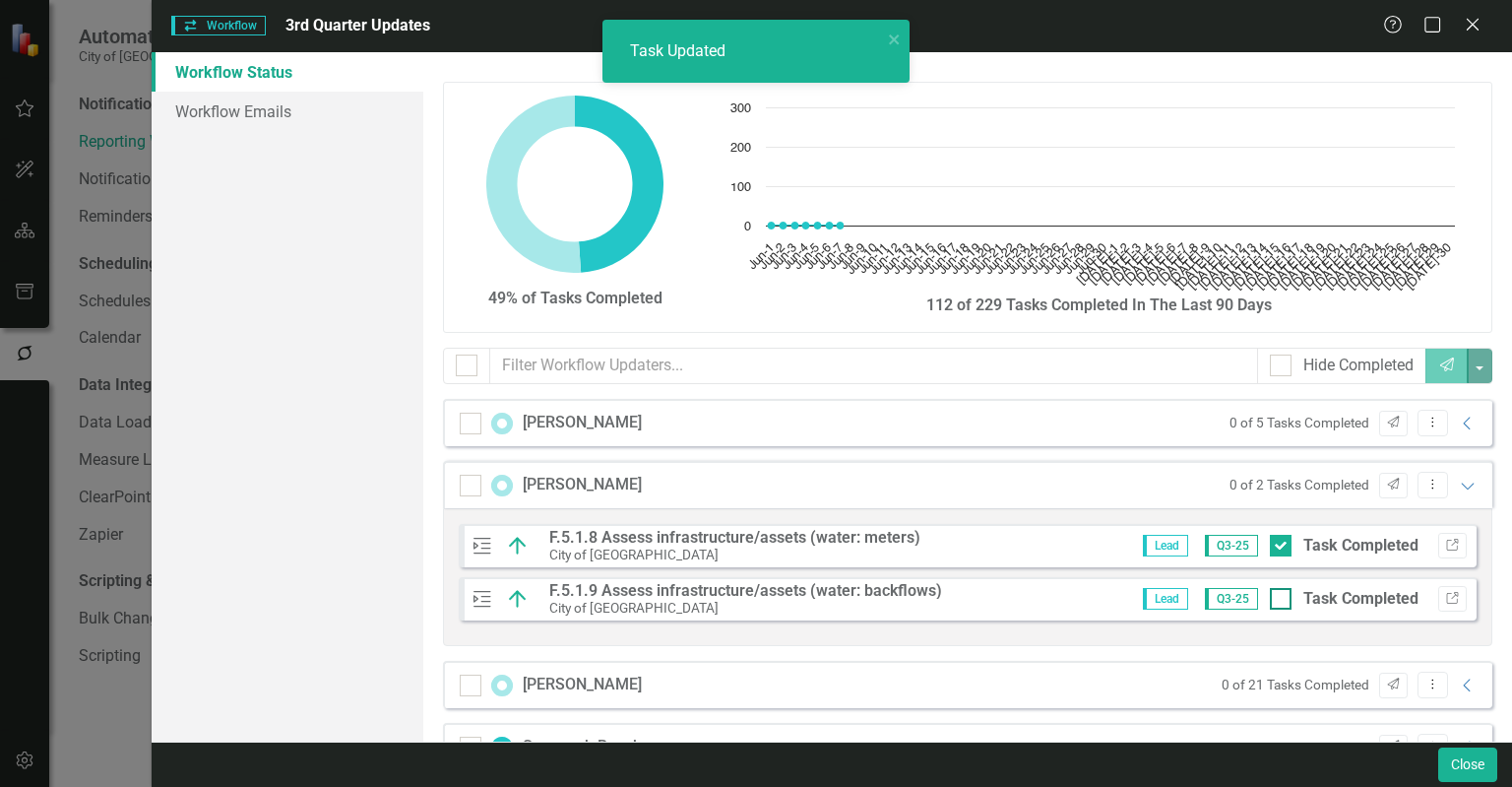 click on "Task Completed" at bounding box center (1276, 594) 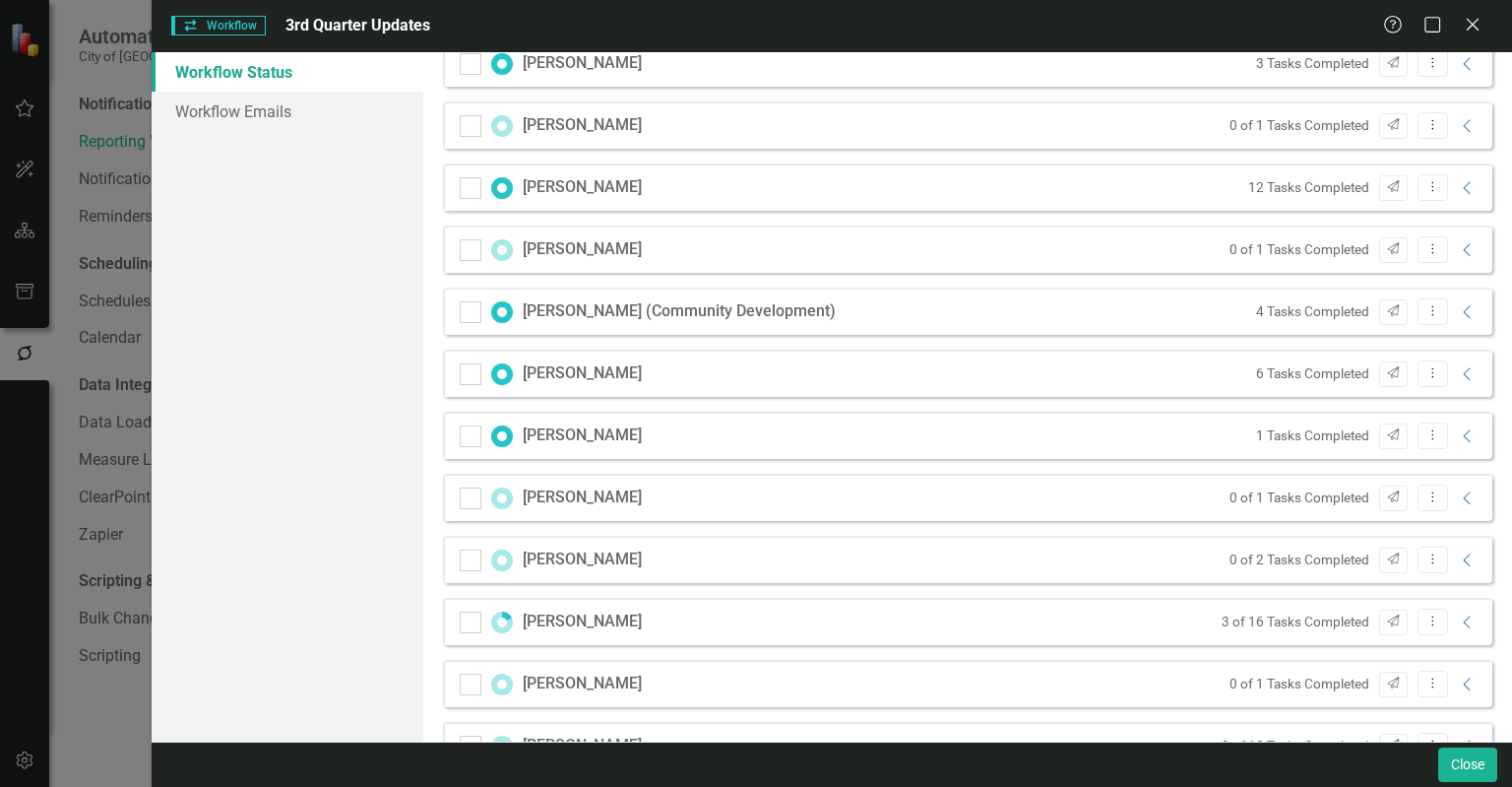 scroll, scrollTop: 1182, scrollLeft: 0, axis: vertical 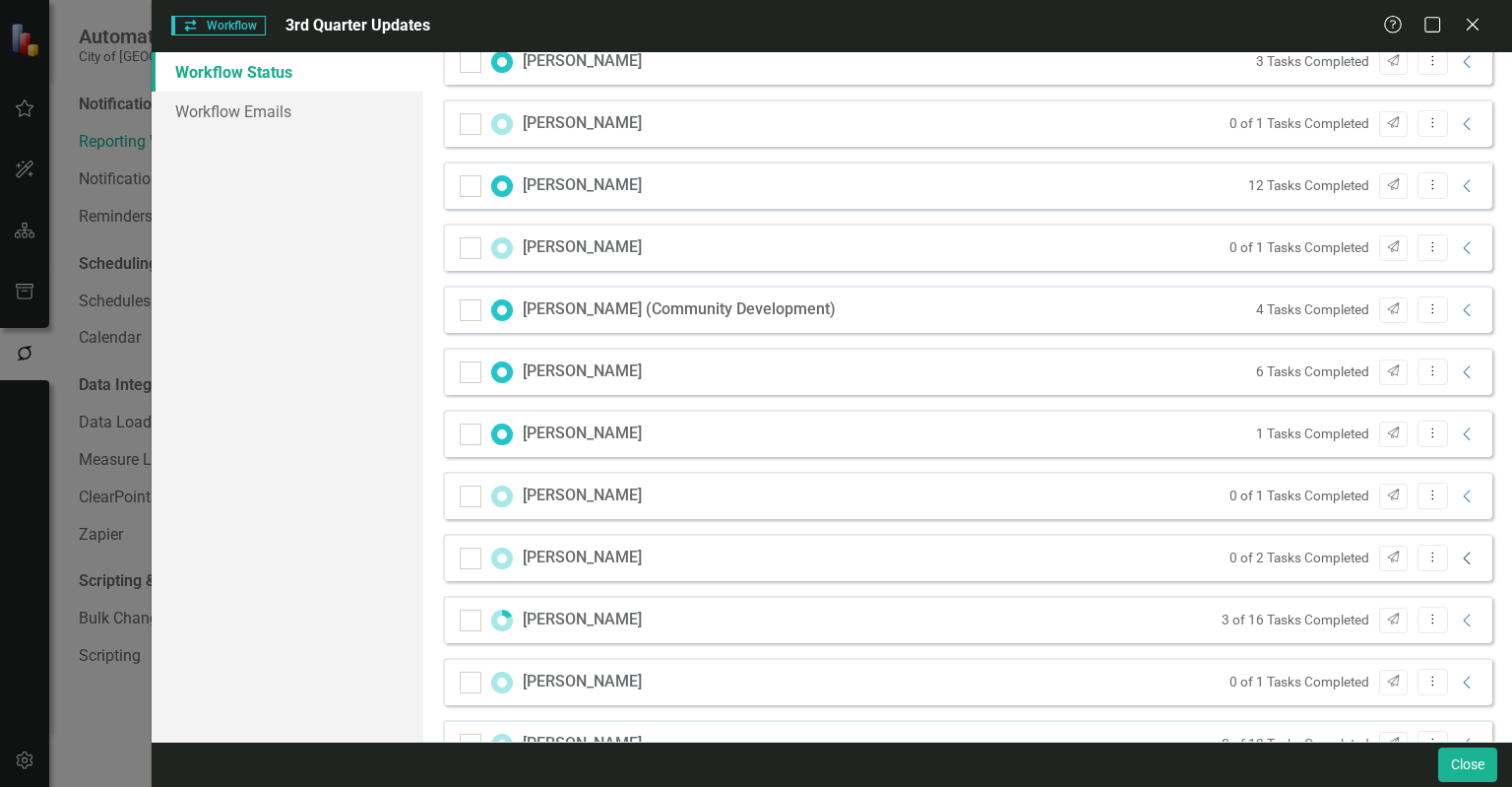 click on "Collapse" 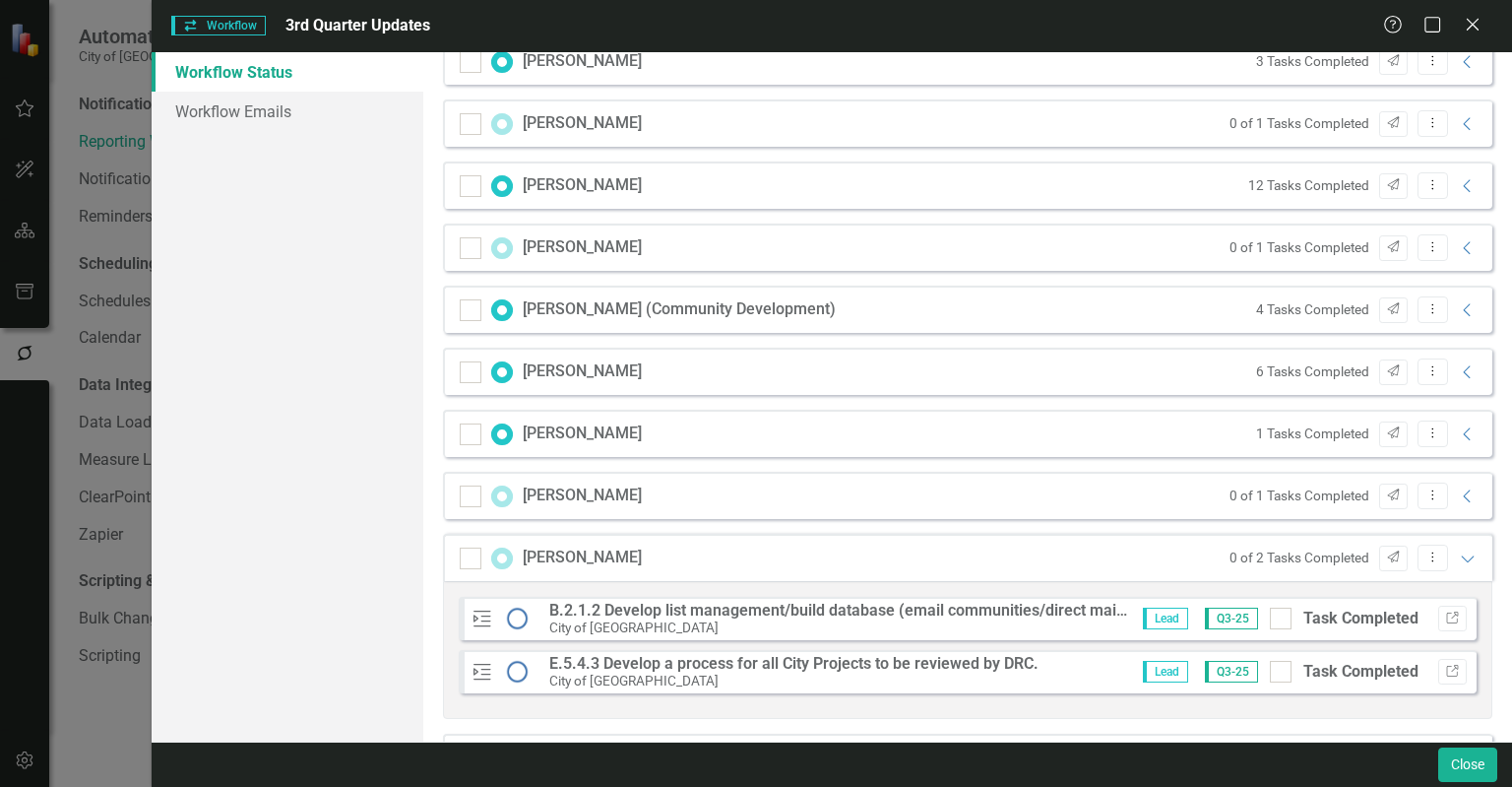 click on "B.2.1.2 Develop list management/build database (email communities/direct mailing lists/HOA lists/ rental communities) for preferred methods of communication" at bounding box center (1120, 610) 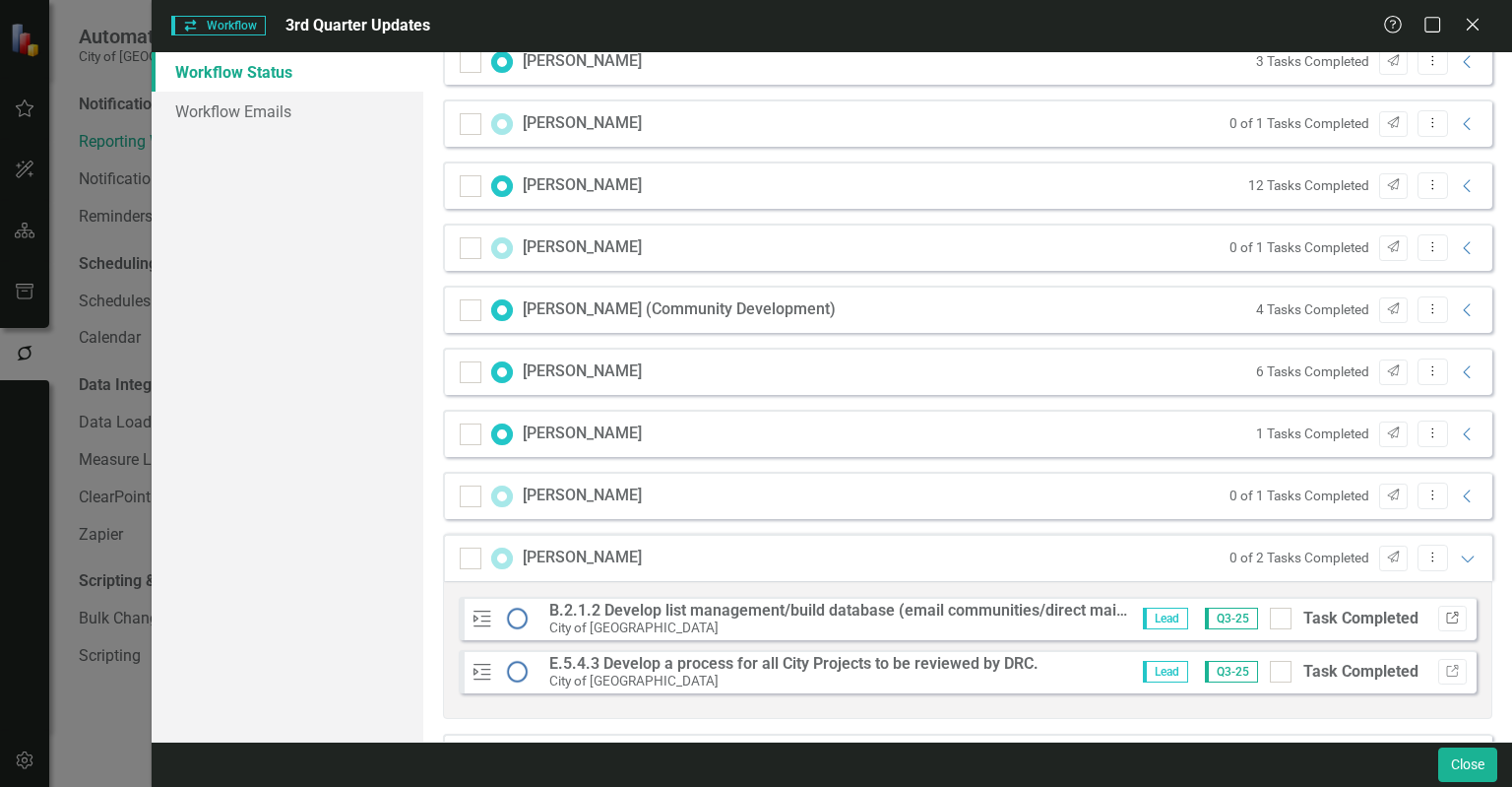 click on "Link" 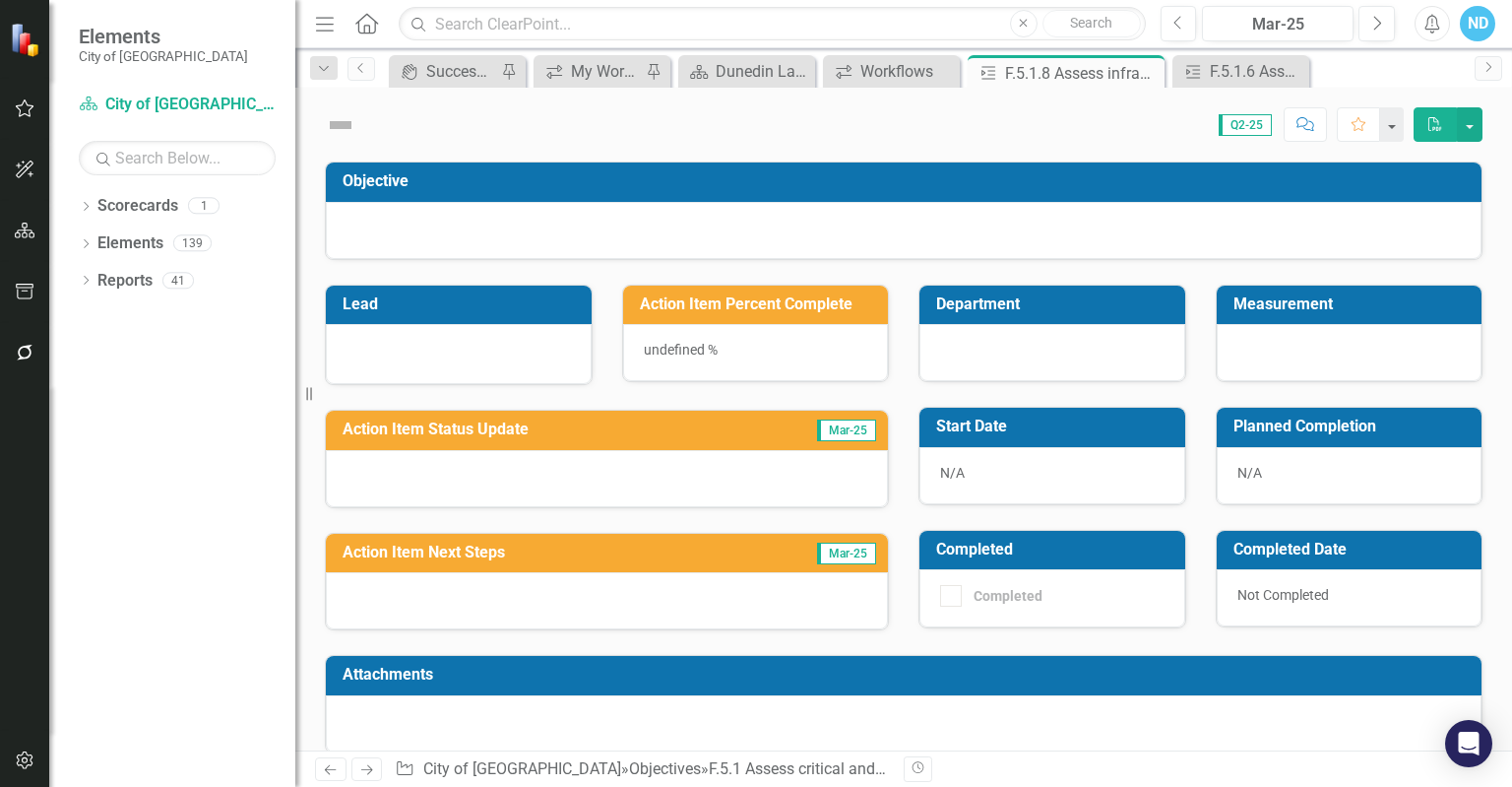 scroll, scrollTop: 0, scrollLeft: 0, axis: both 